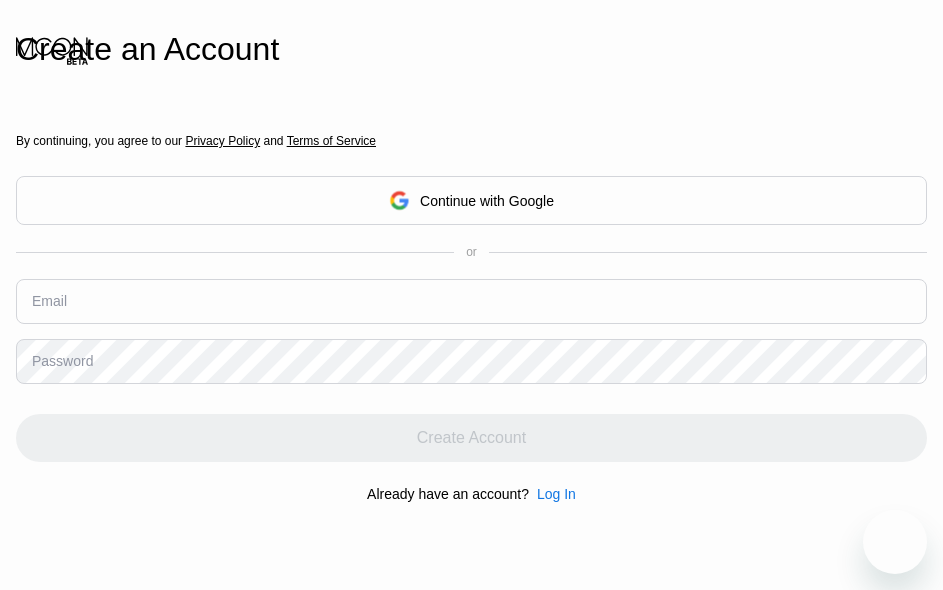 scroll, scrollTop: 0, scrollLeft: 0, axis: both 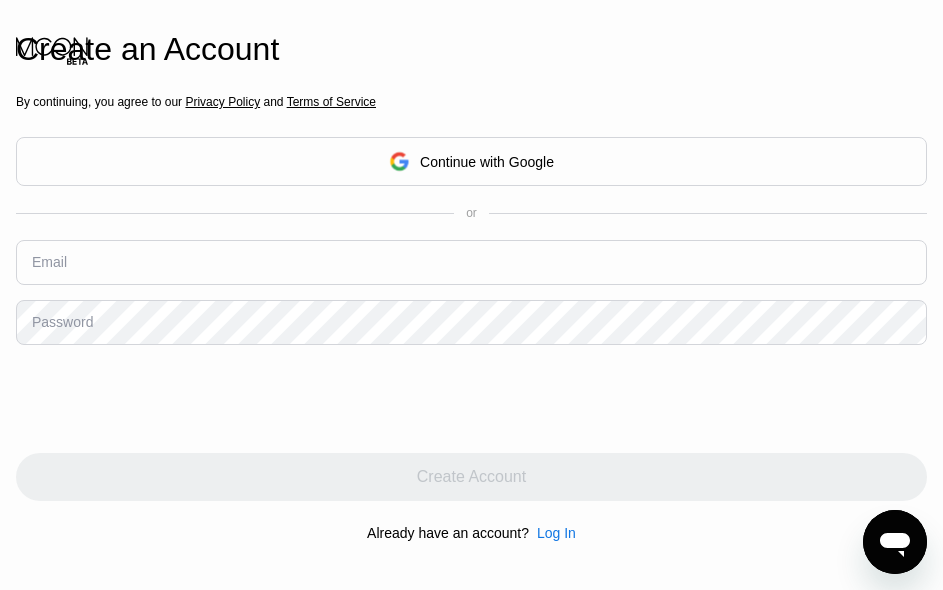 click at bounding box center [471, 33] 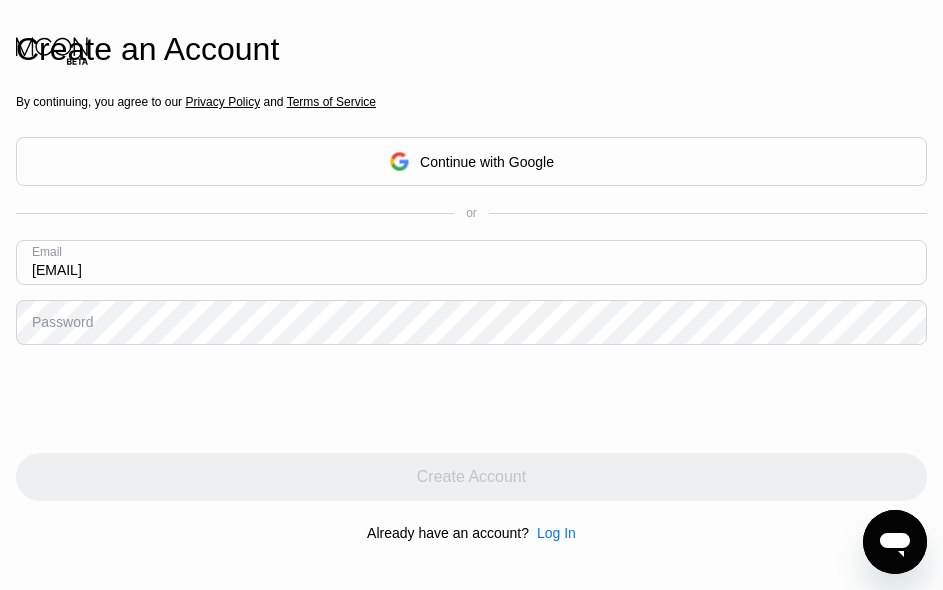 type on "[EMAIL]" 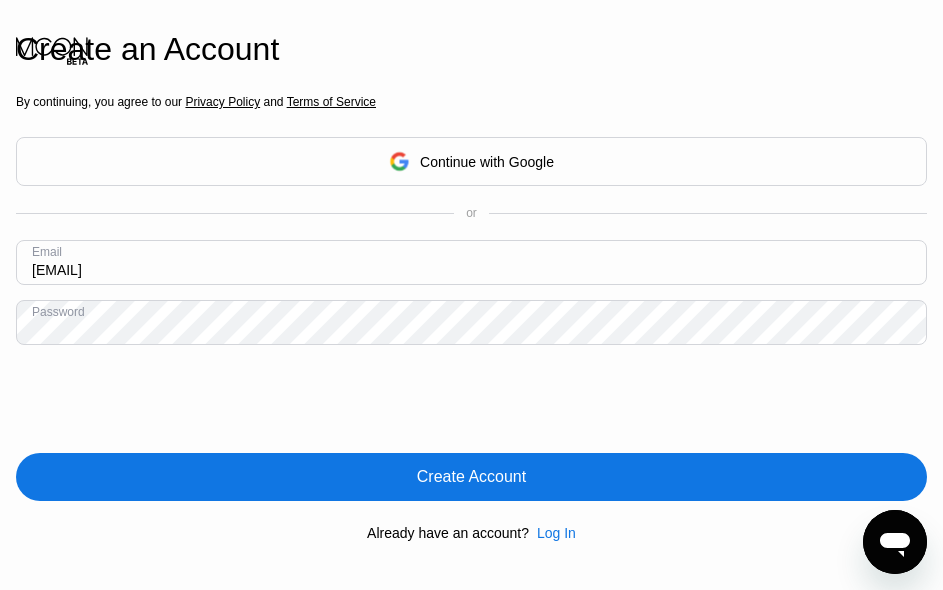 click on "Create Account" at bounding box center (471, 477) 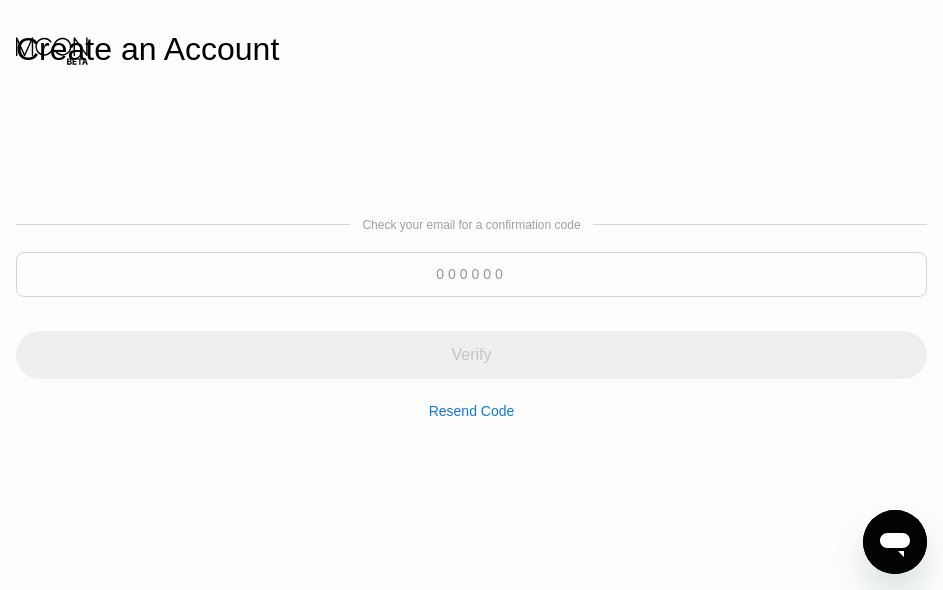 click at bounding box center [471, 274] 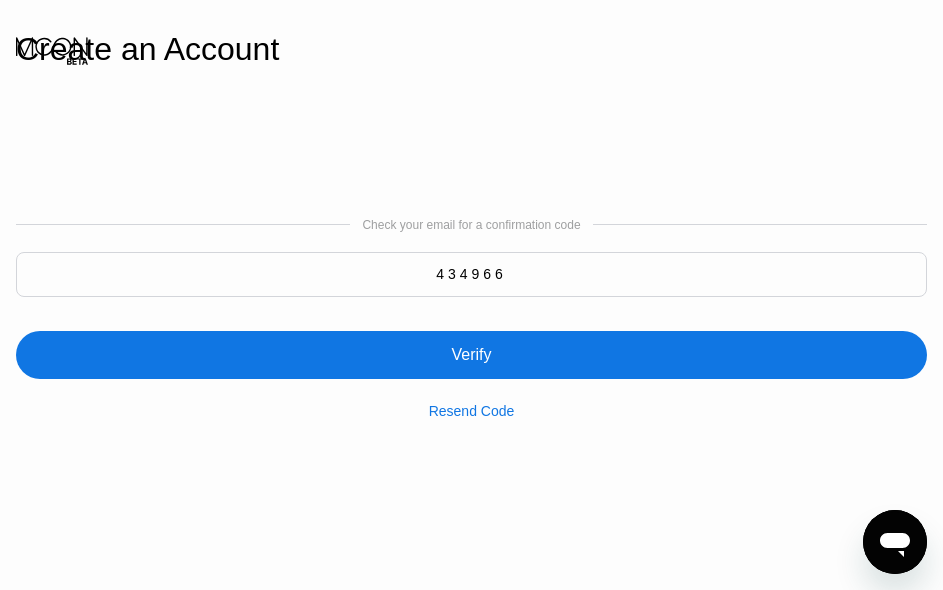 type on "434966" 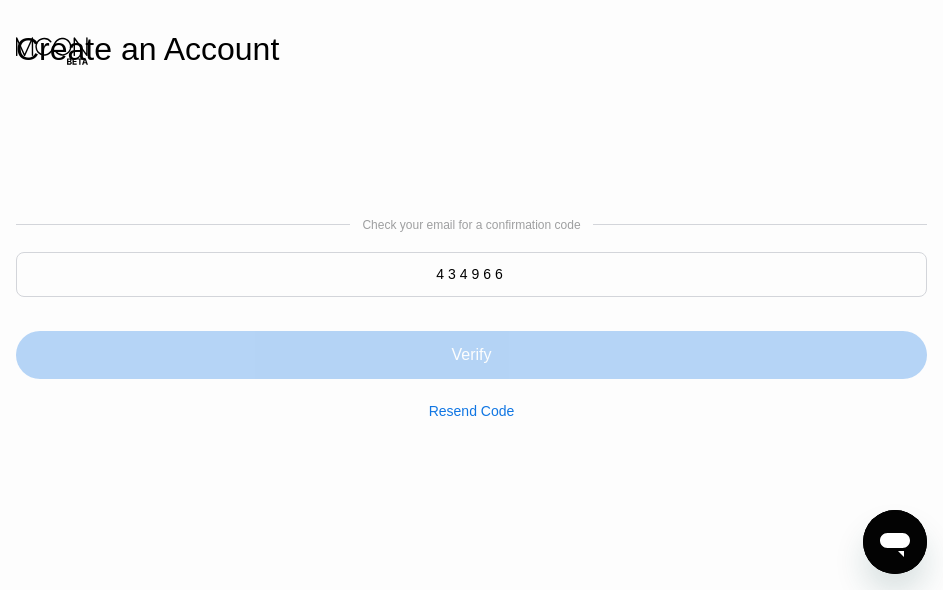 click on "Verify" at bounding box center [471, 355] 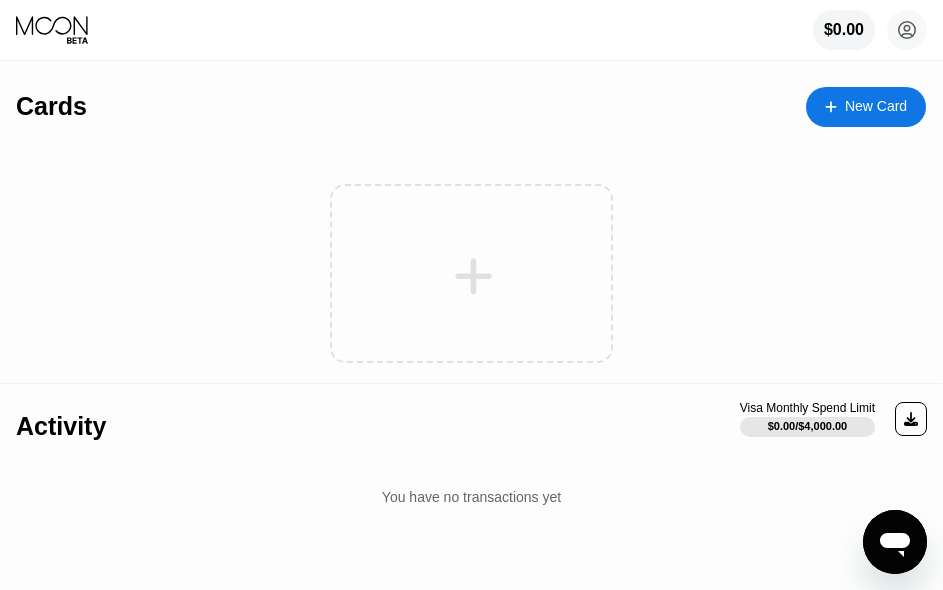 click at bounding box center (474, 276) 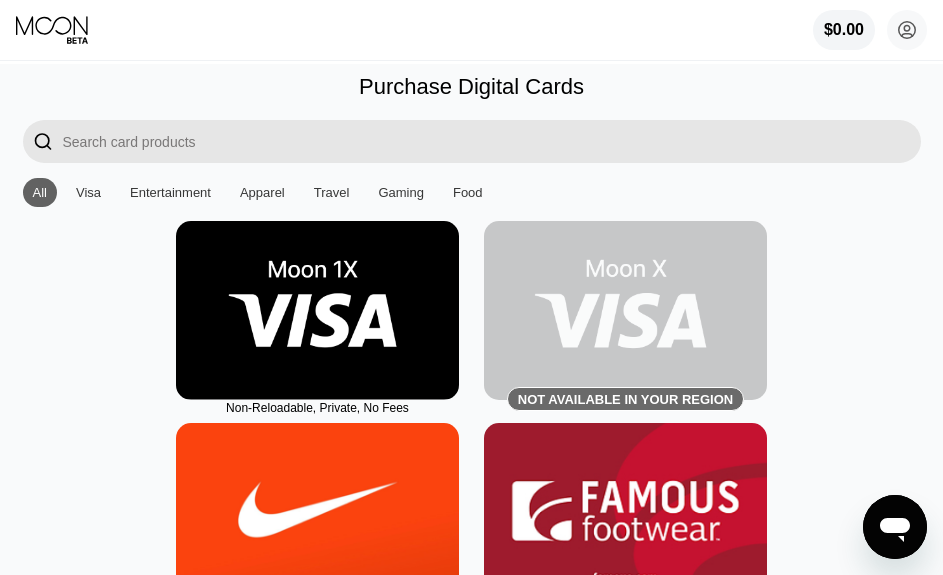 click at bounding box center (317, 310) 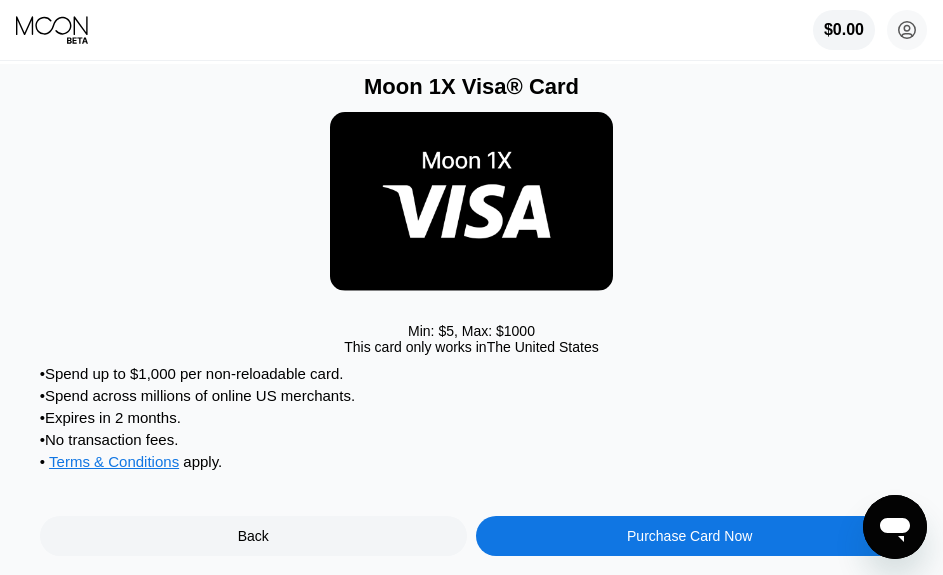 scroll, scrollTop: 200, scrollLeft: 0, axis: vertical 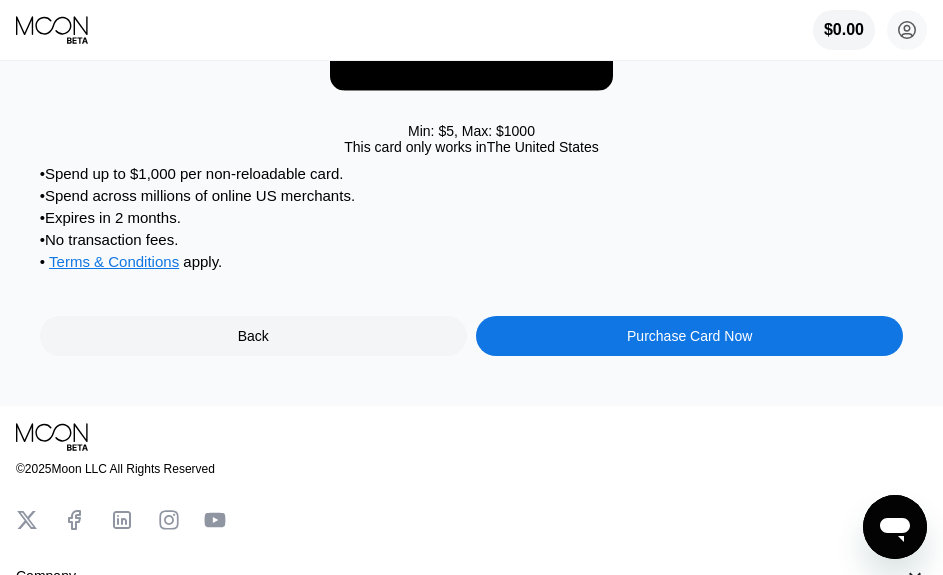 click on "Purchase Card Now" at bounding box center [689, 336] 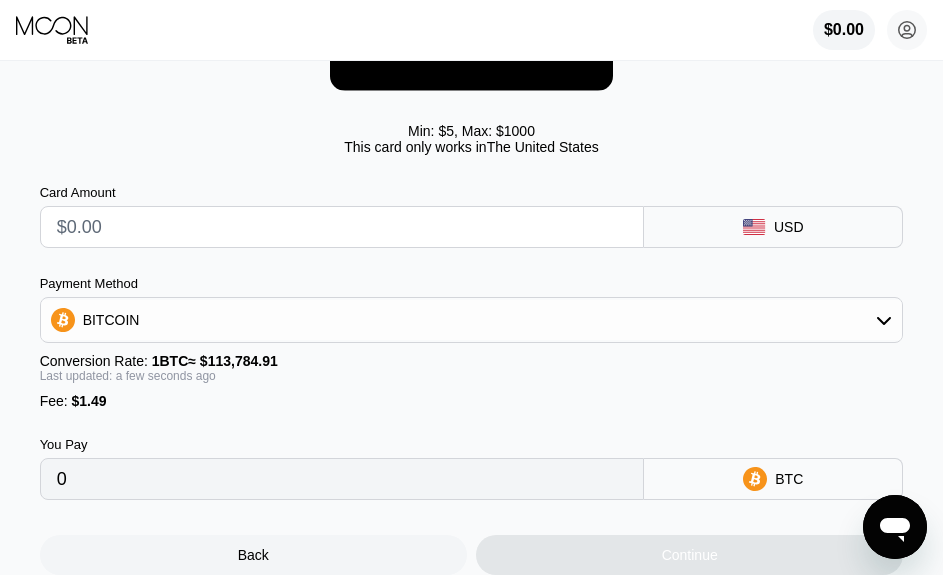 click at bounding box center (342, 227) 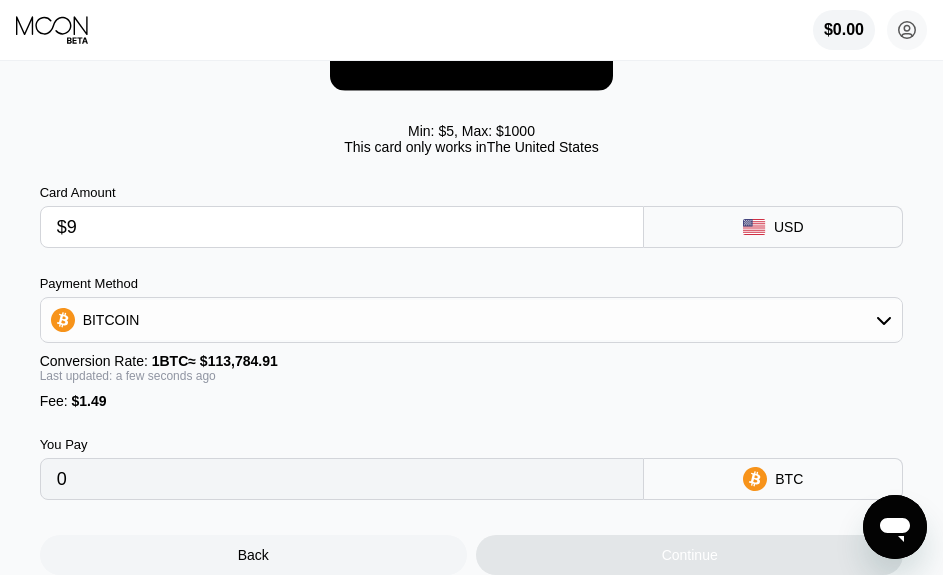 type on "0.00009220" 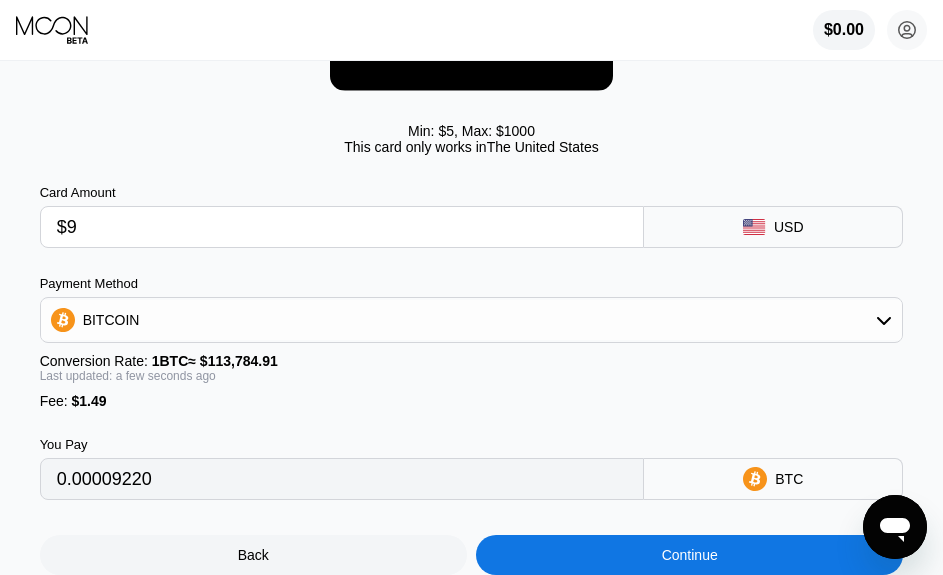 type on "$96" 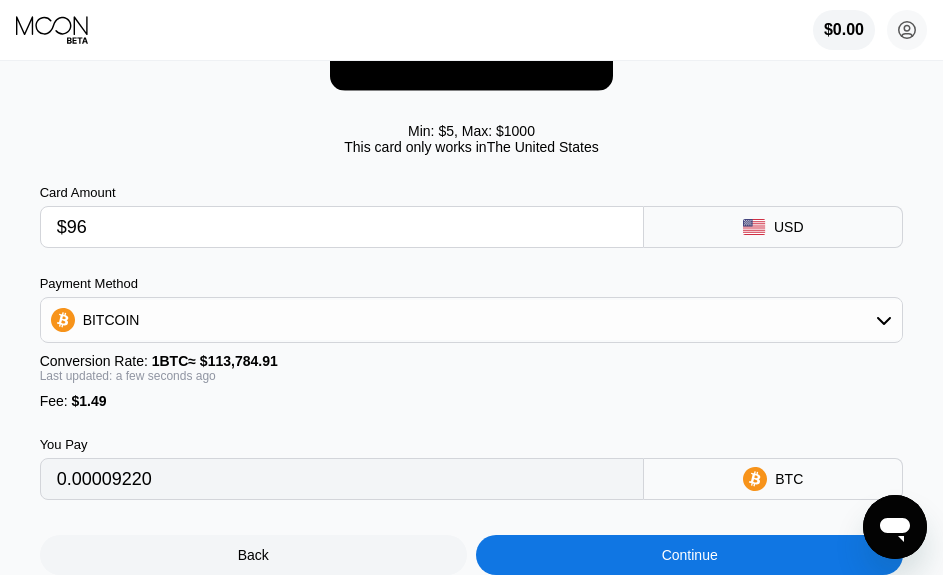 type on "0.00085680" 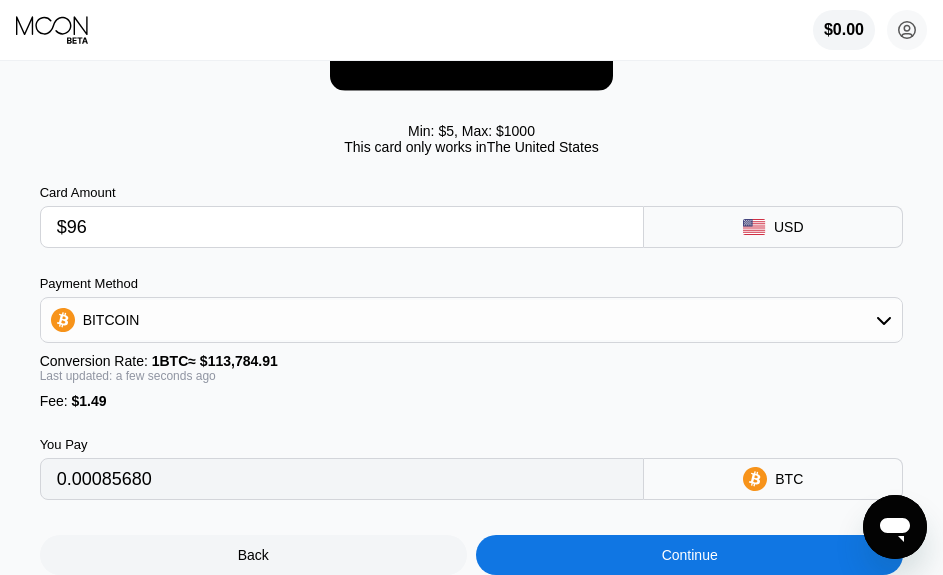 click on "$96" at bounding box center [342, 227] 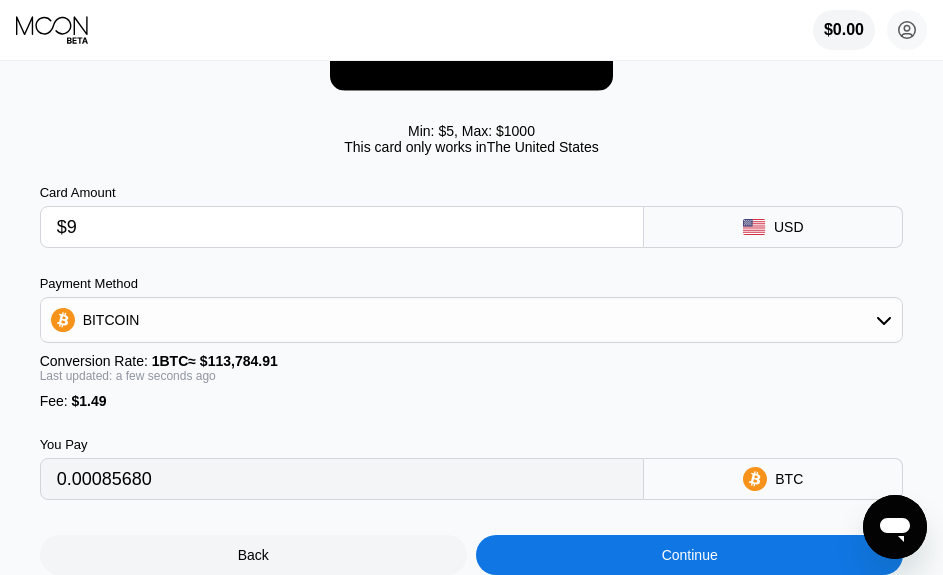 type on "0.00009220" 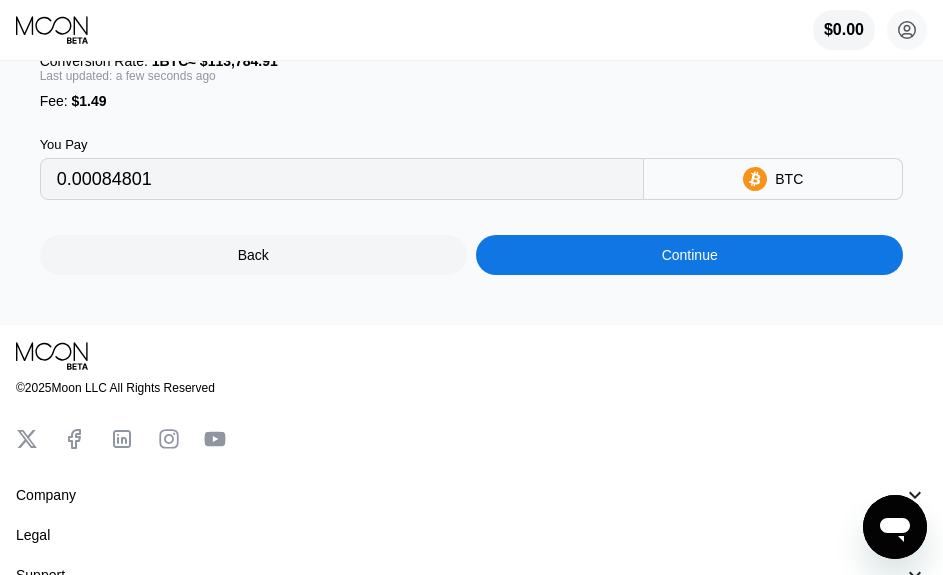 scroll, scrollTop: 500, scrollLeft: 0, axis: vertical 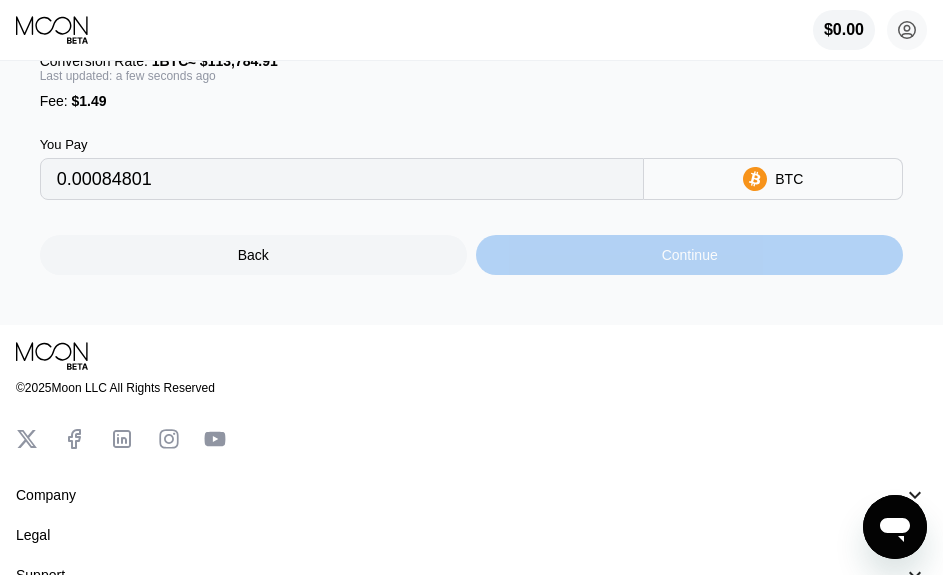 click on "Continue" at bounding box center (689, 255) 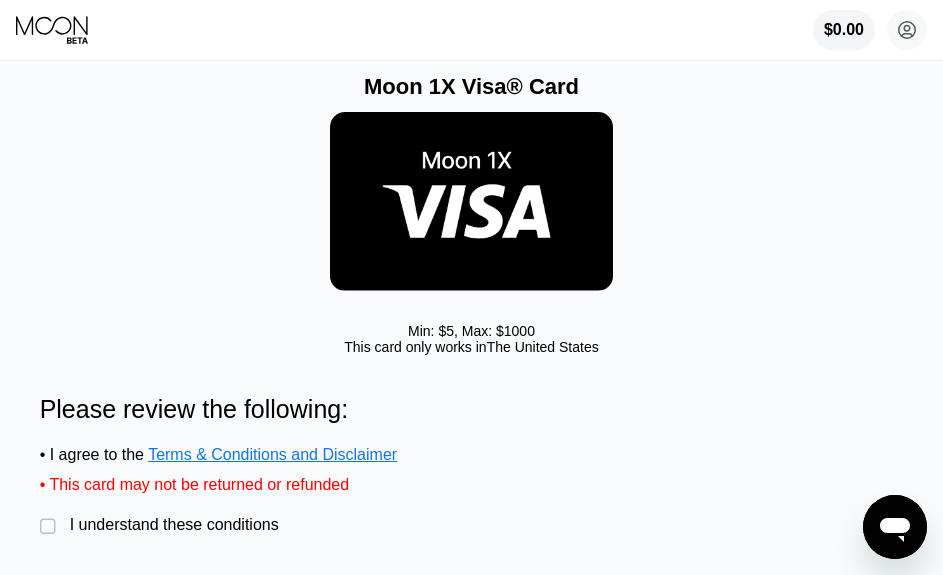 drag, startPoint x: 168, startPoint y: 548, endPoint x: 700, endPoint y: 333, distance: 573.80225 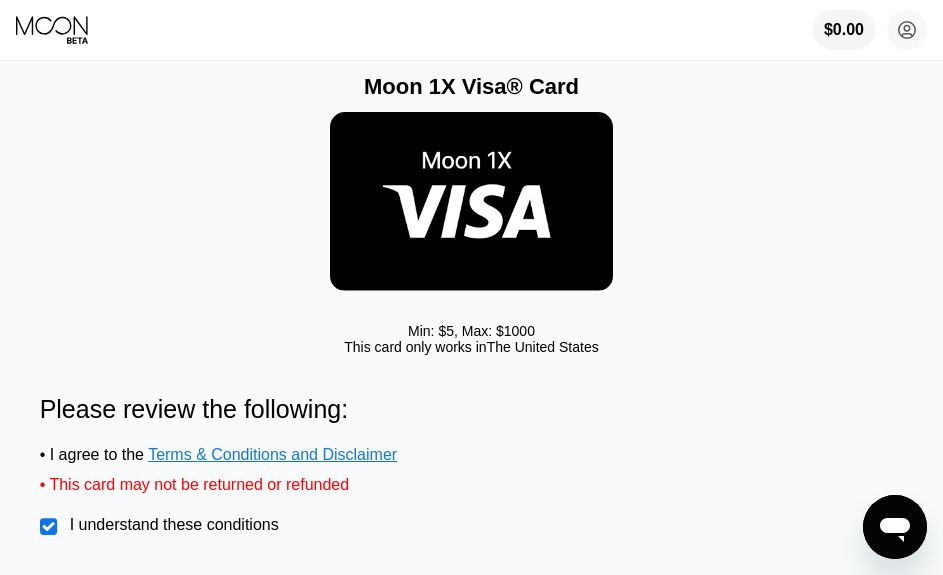 scroll, scrollTop: 300, scrollLeft: 0, axis: vertical 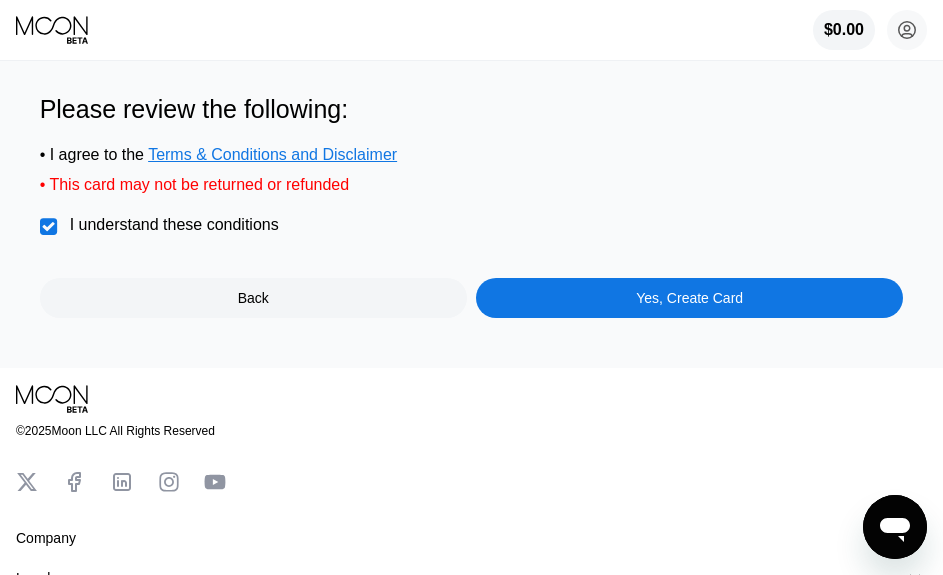 click on "Yes, Create Card" at bounding box center [689, 298] 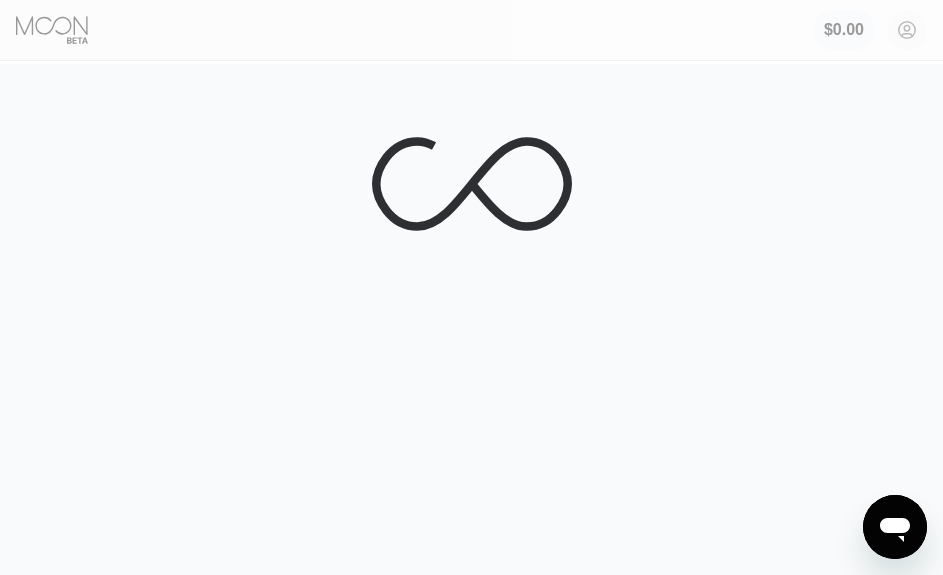 scroll, scrollTop: 0, scrollLeft: 0, axis: both 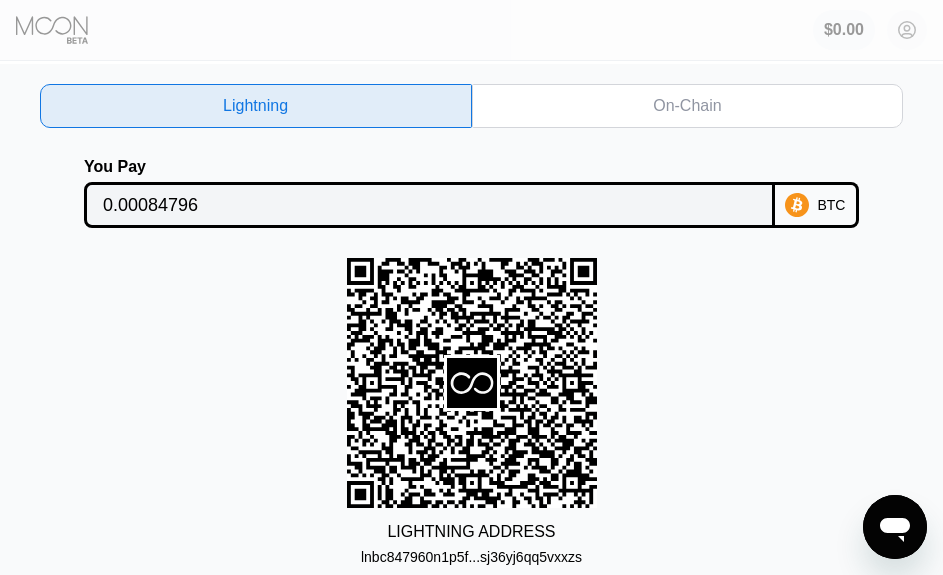 click on "On-Chain" at bounding box center [687, 106] 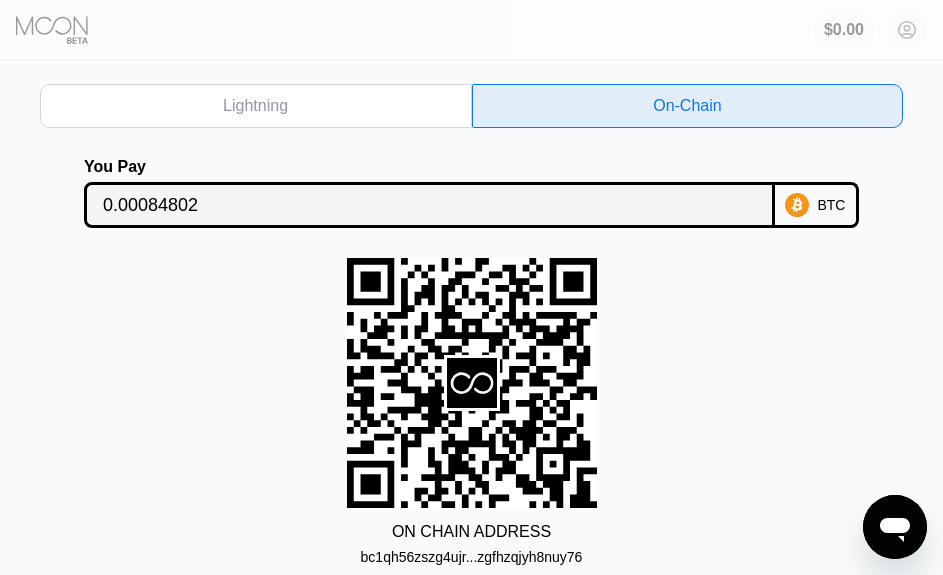 click on "0.00084802" at bounding box center (429, 205) 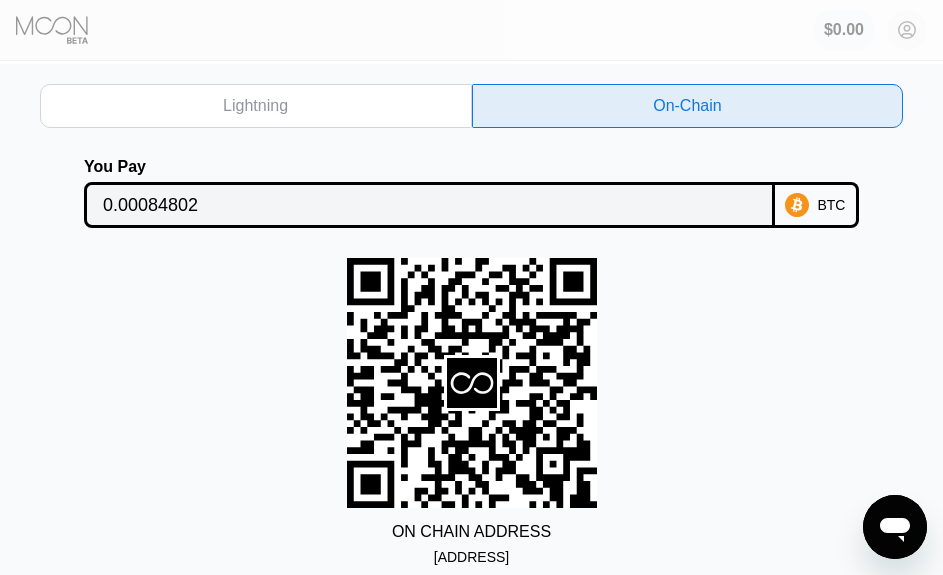 scroll, scrollTop: 0, scrollLeft: 0, axis: both 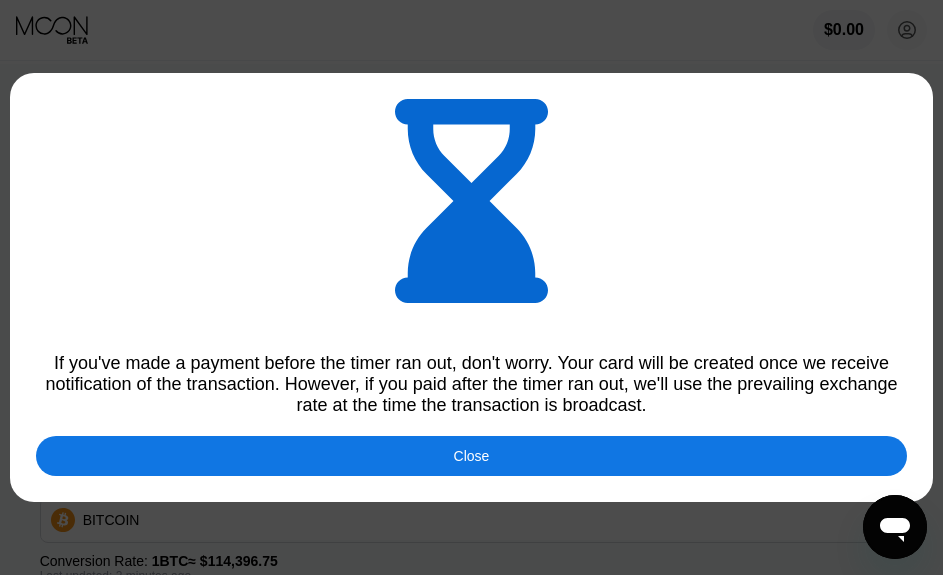 type on "0.00084381" 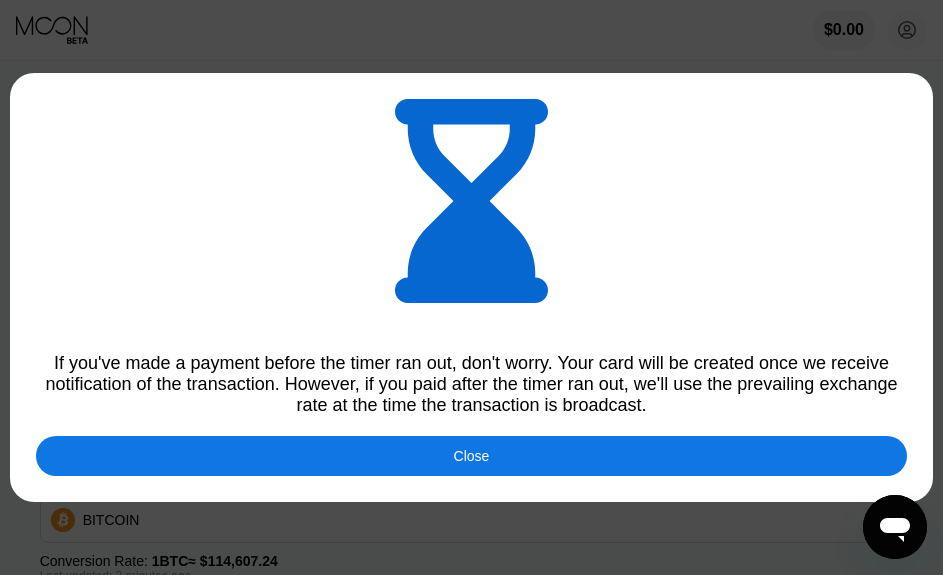 type on "0.00084135" 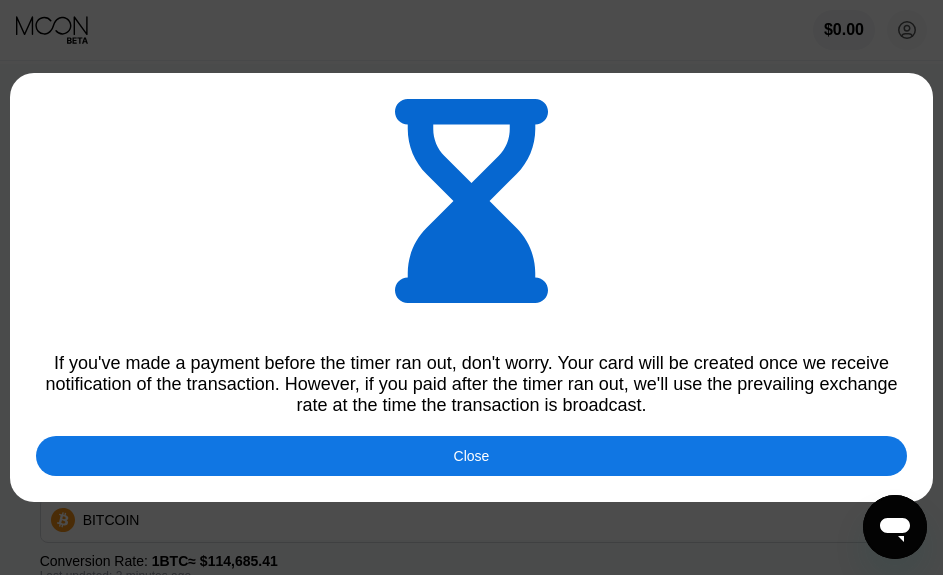 scroll, scrollTop: 0, scrollLeft: 0, axis: both 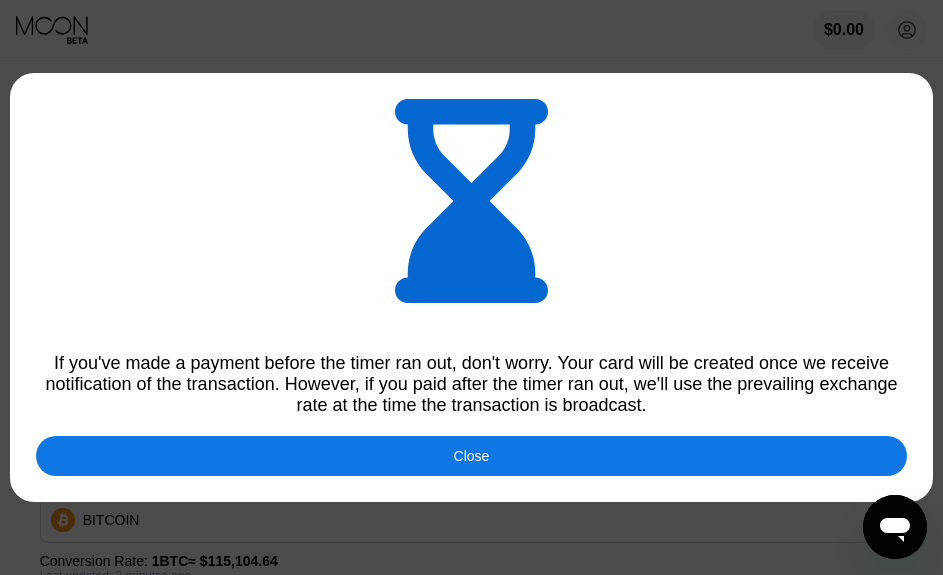 type on "0.00083685" 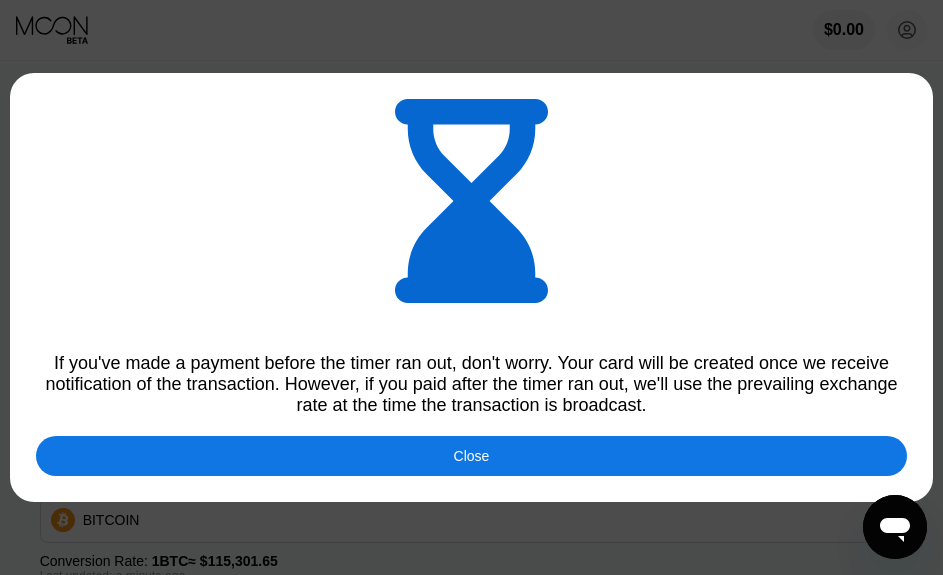 scroll, scrollTop: 0, scrollLeft: 0, axis: both 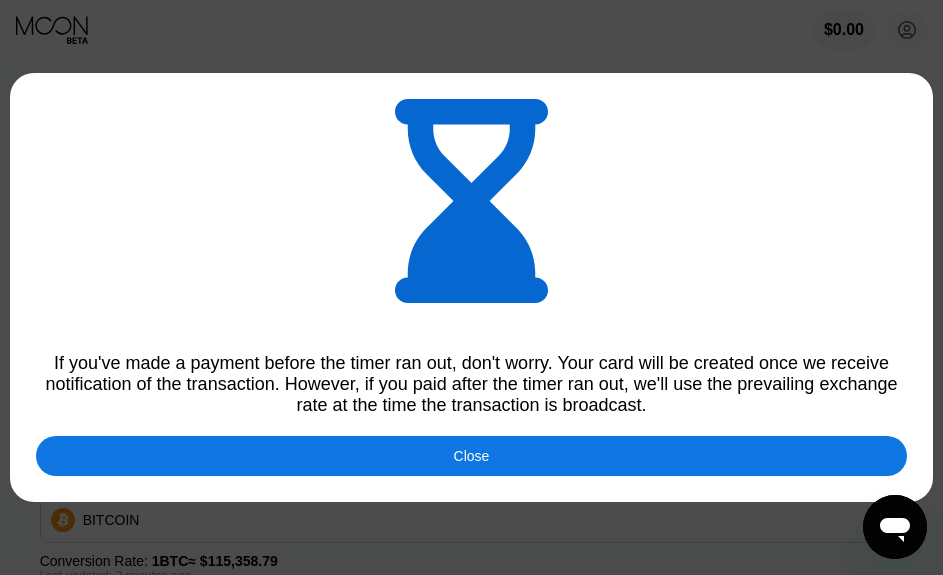 type on "0.00083670" 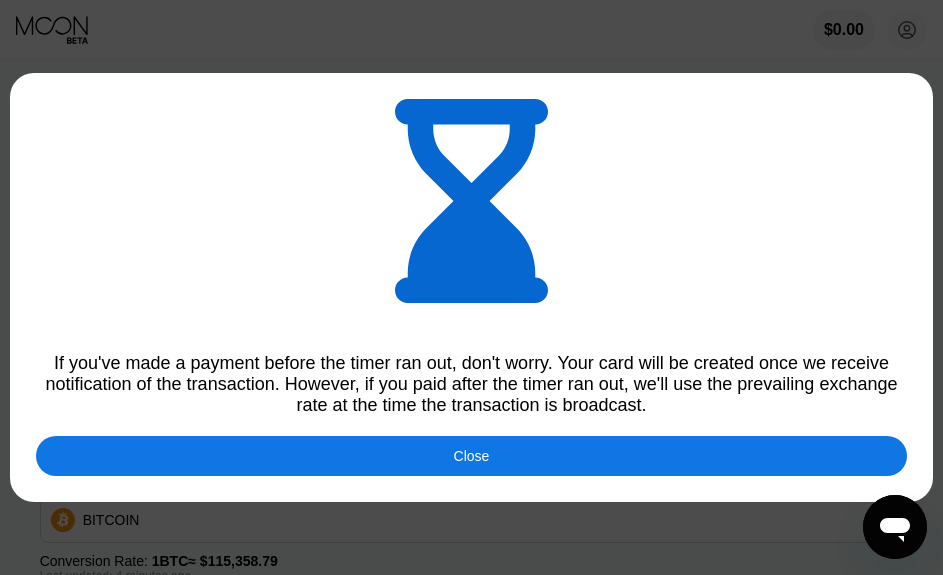 scroll, scrollTop: 0, scrollLeft: 0, axis: both 